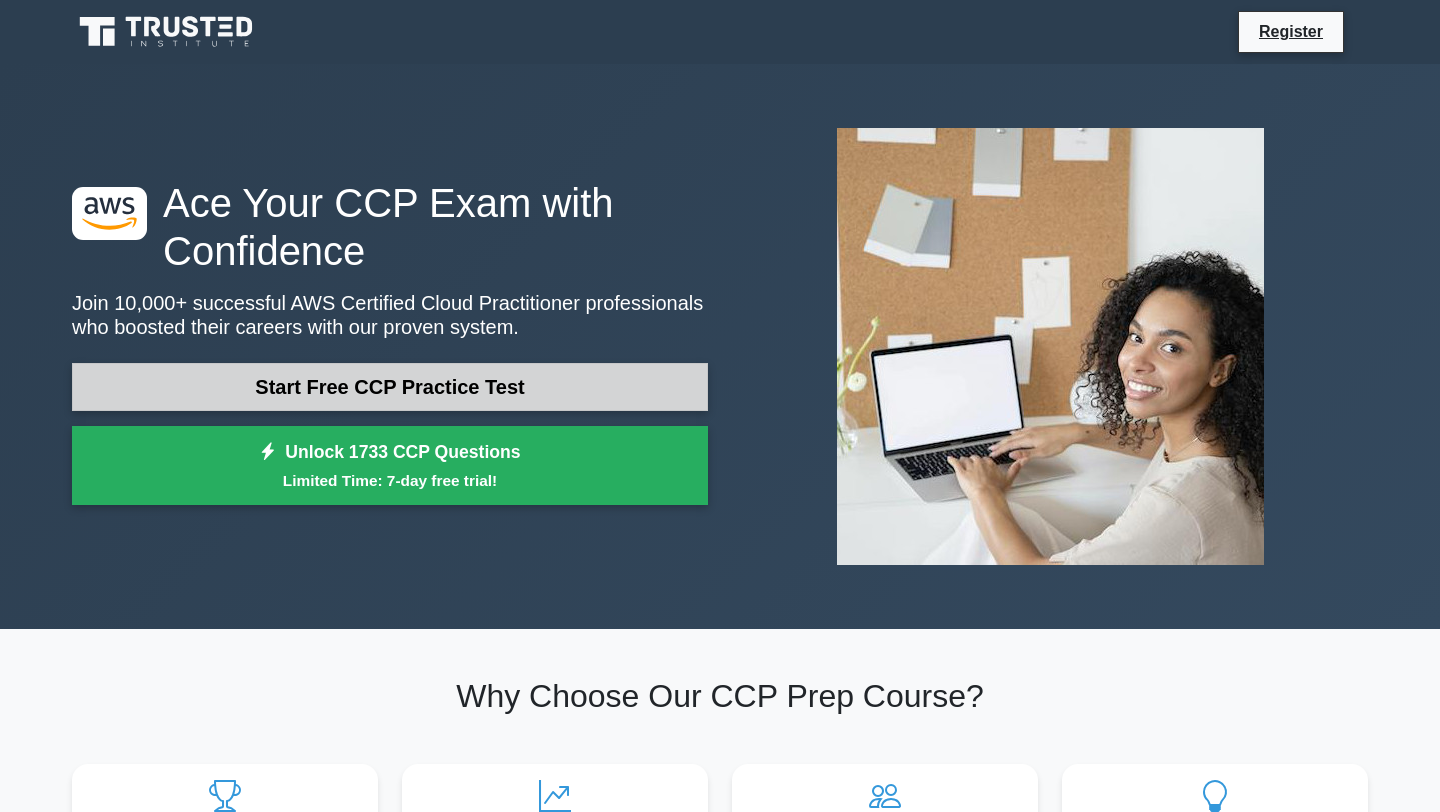 scroll, scrollTop: 0, scrollLeft: 0, axis: both 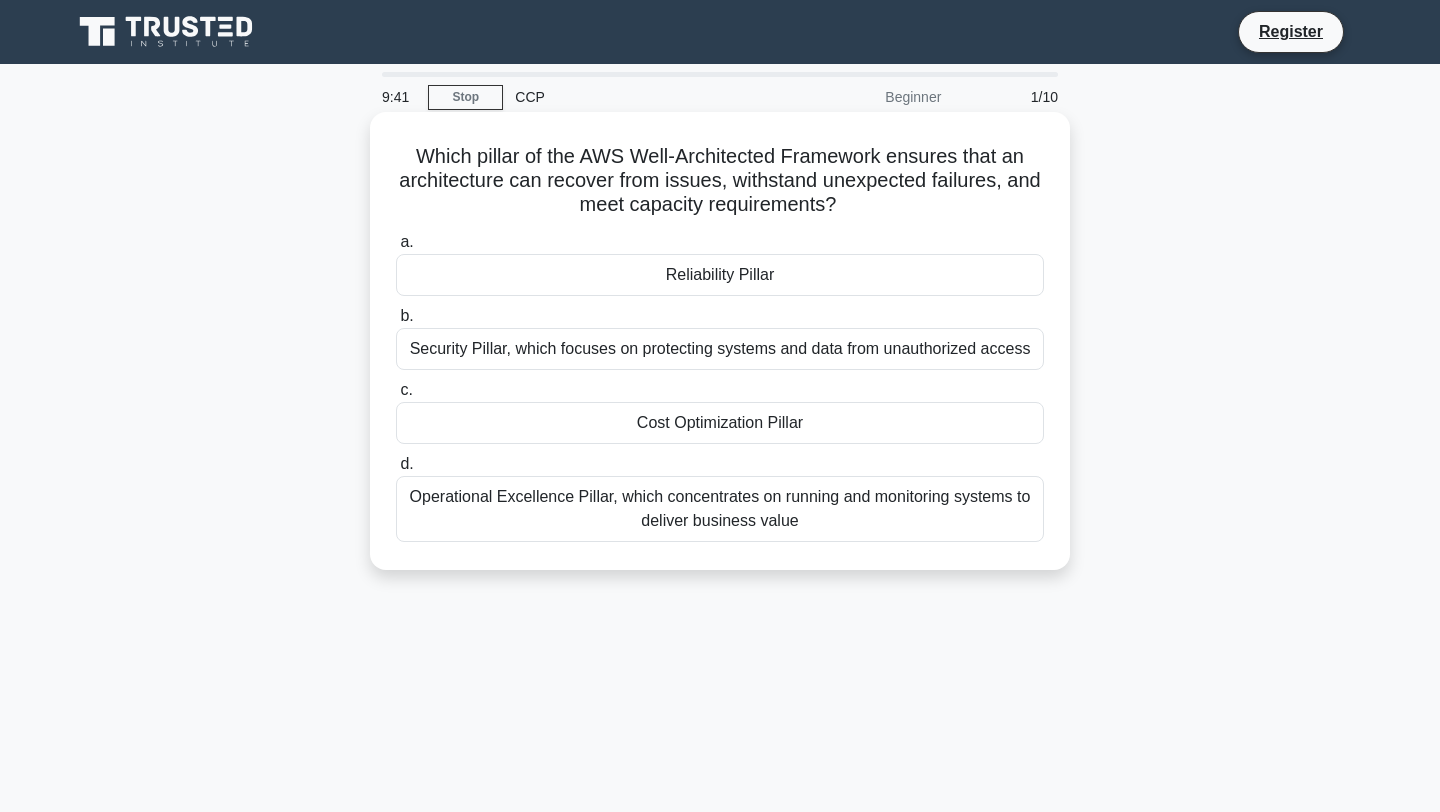 click on "Reliability Pillar" at bounding box center (720, 275) 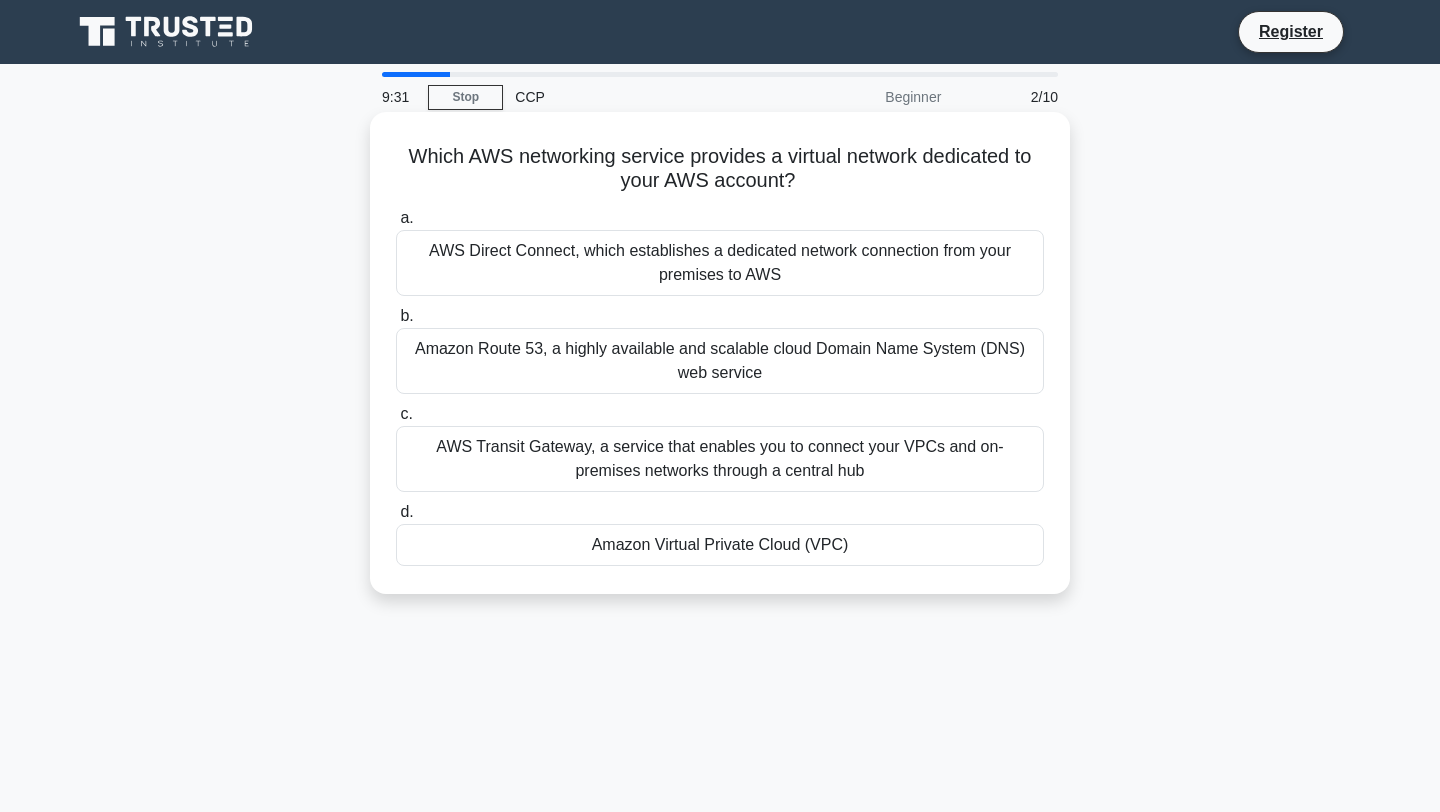 click on "Amazon Virtual Private Cloud (VPC)" at bounding box center (720, 545) 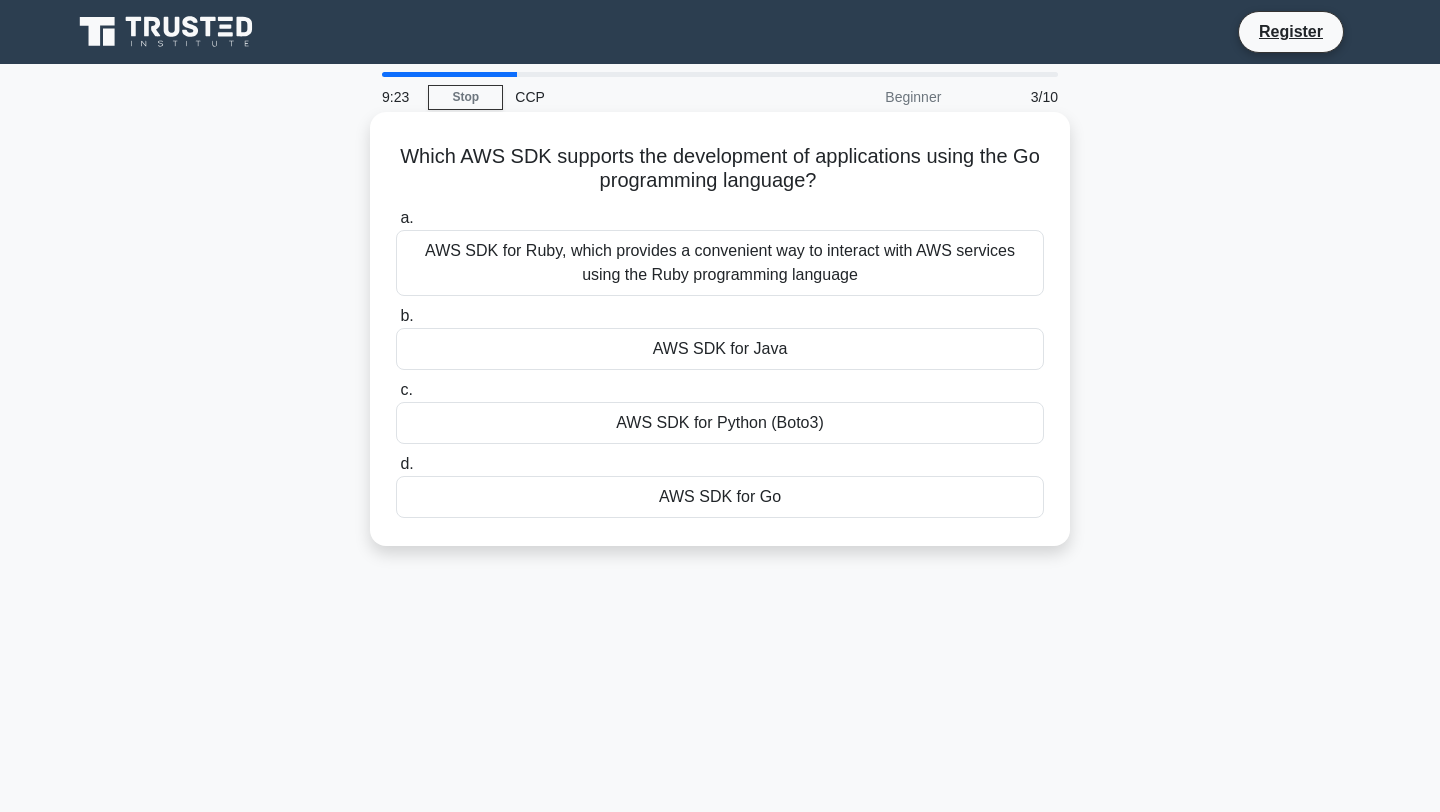 click on "AWS SDK for Go" at bounding box center (720, 497) 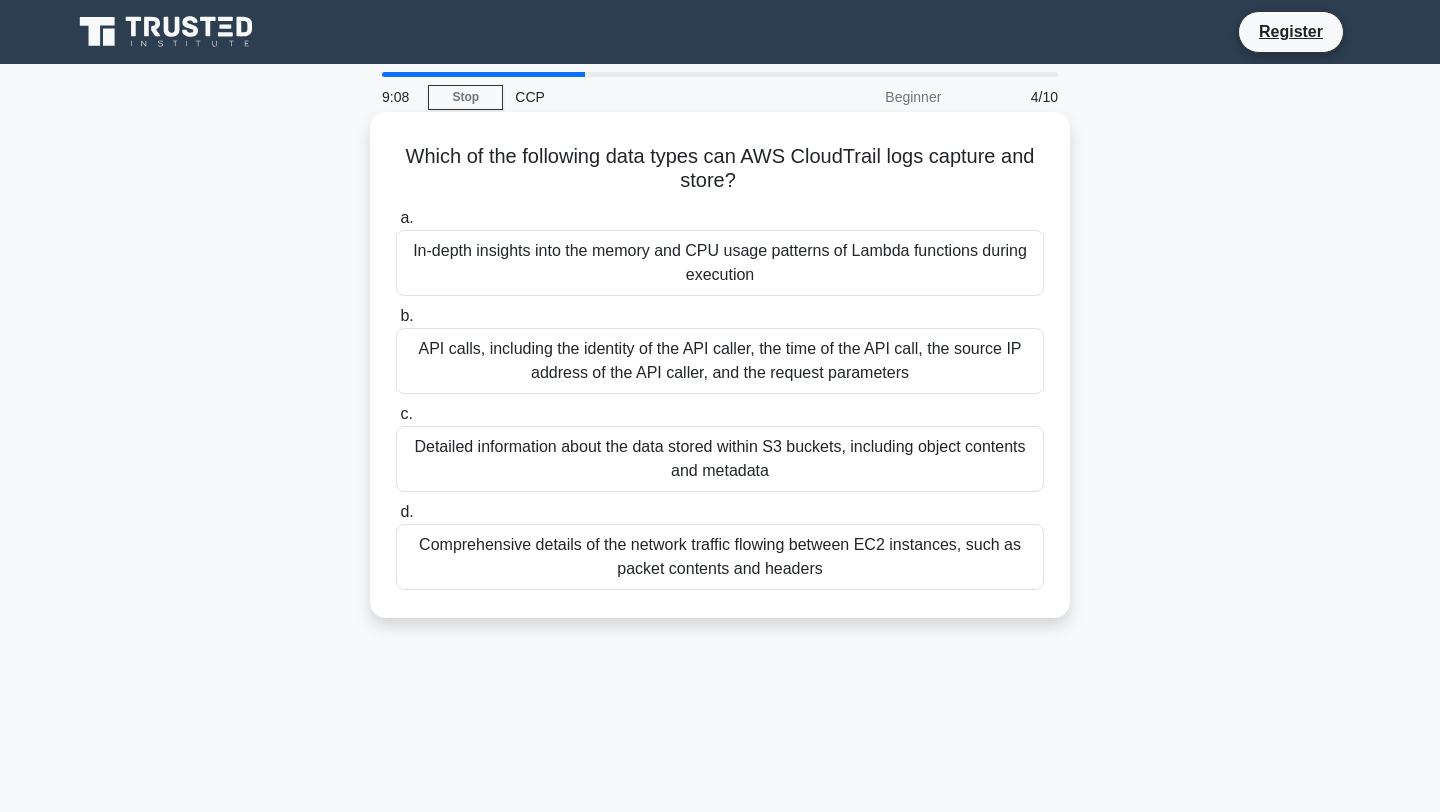 click on "API calls, including the identity of the API caller, the time of the API call, the source IP address of the API caller, and the request parameters" at bounding box center (720, 361) 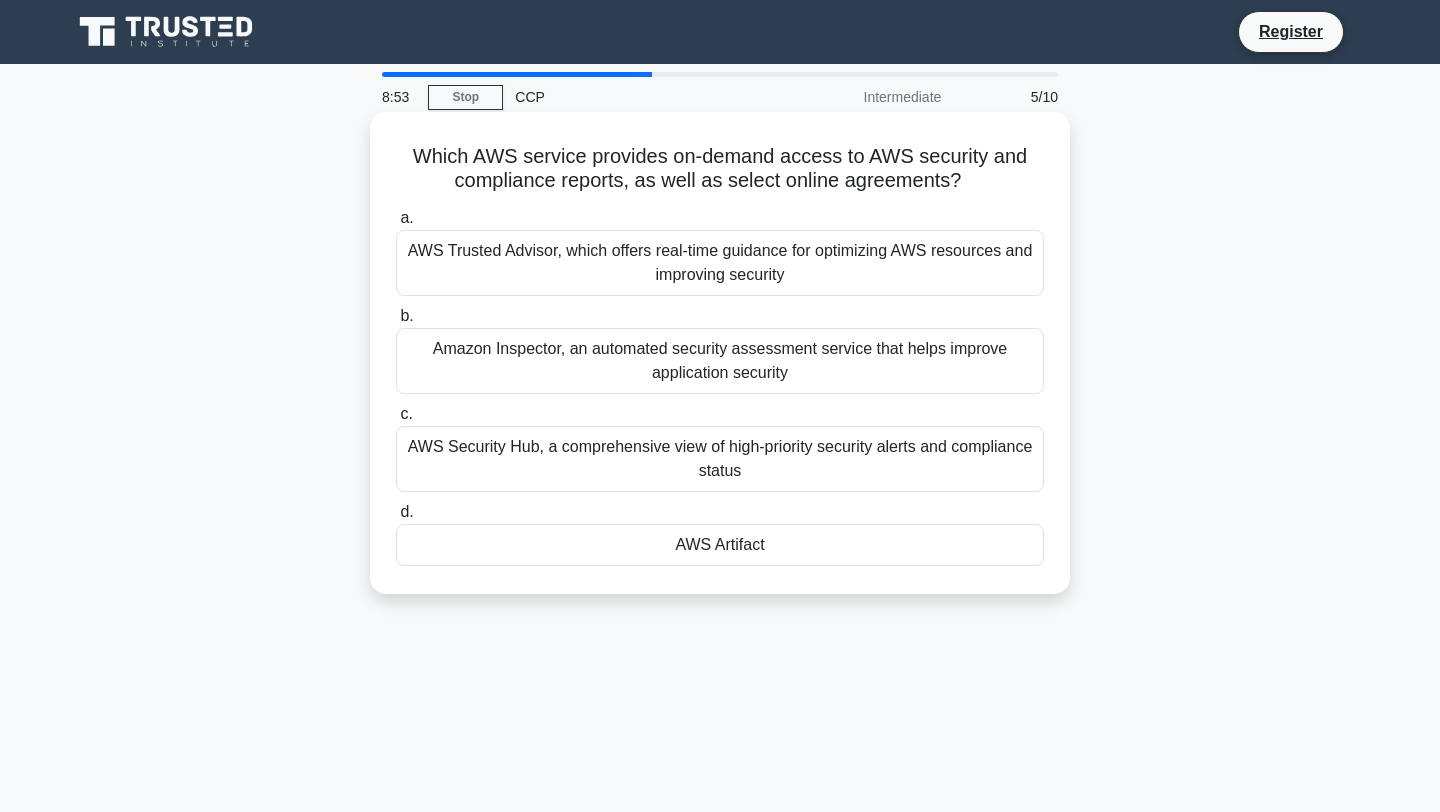 click on "AWS Security Hub, a comprehensive view of high-priority security alerts and compliance status" at bounding box center (720, 459) 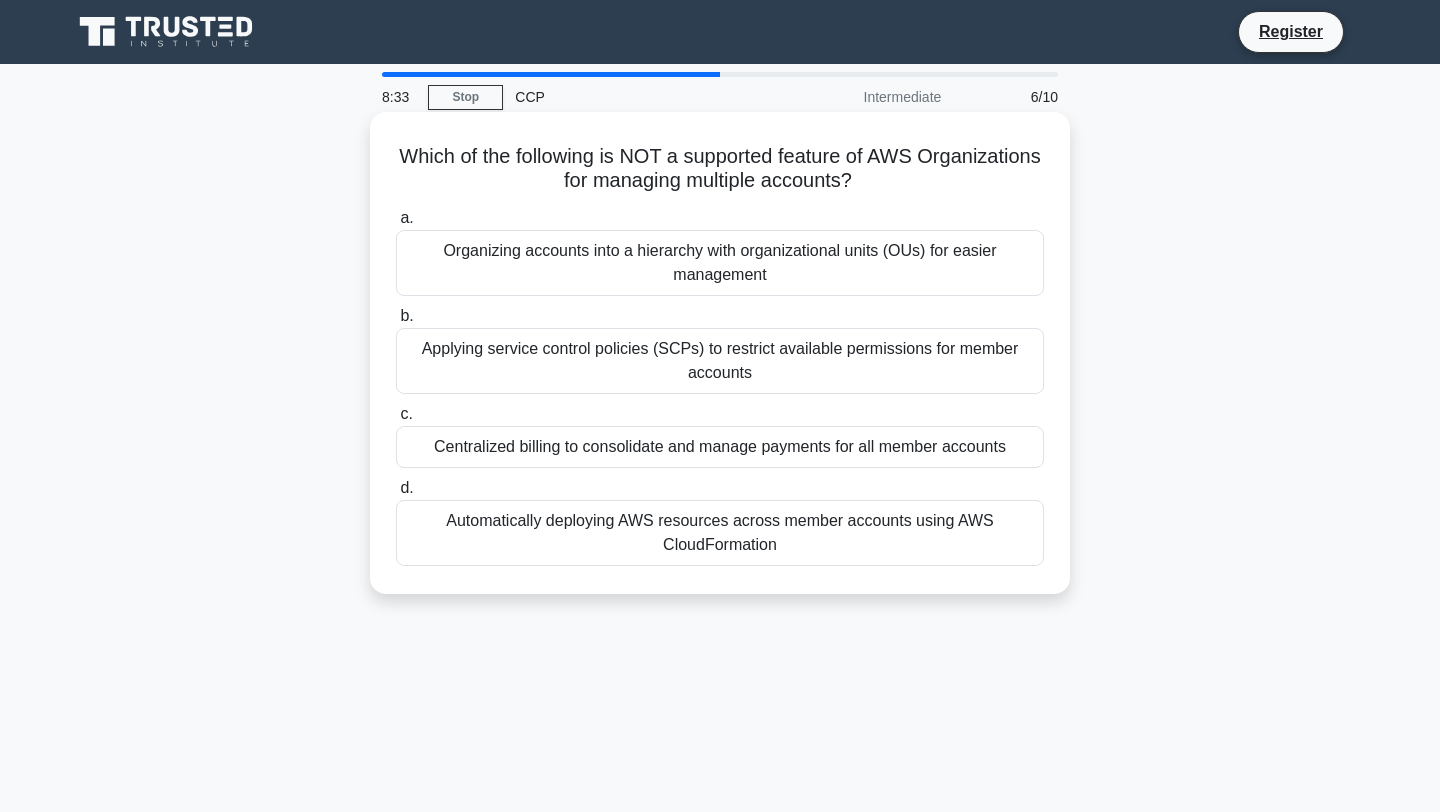 click on "Automatically deploying AWS resources across member accounts using AWS CloudFormation" at bounding box center (720, 533) 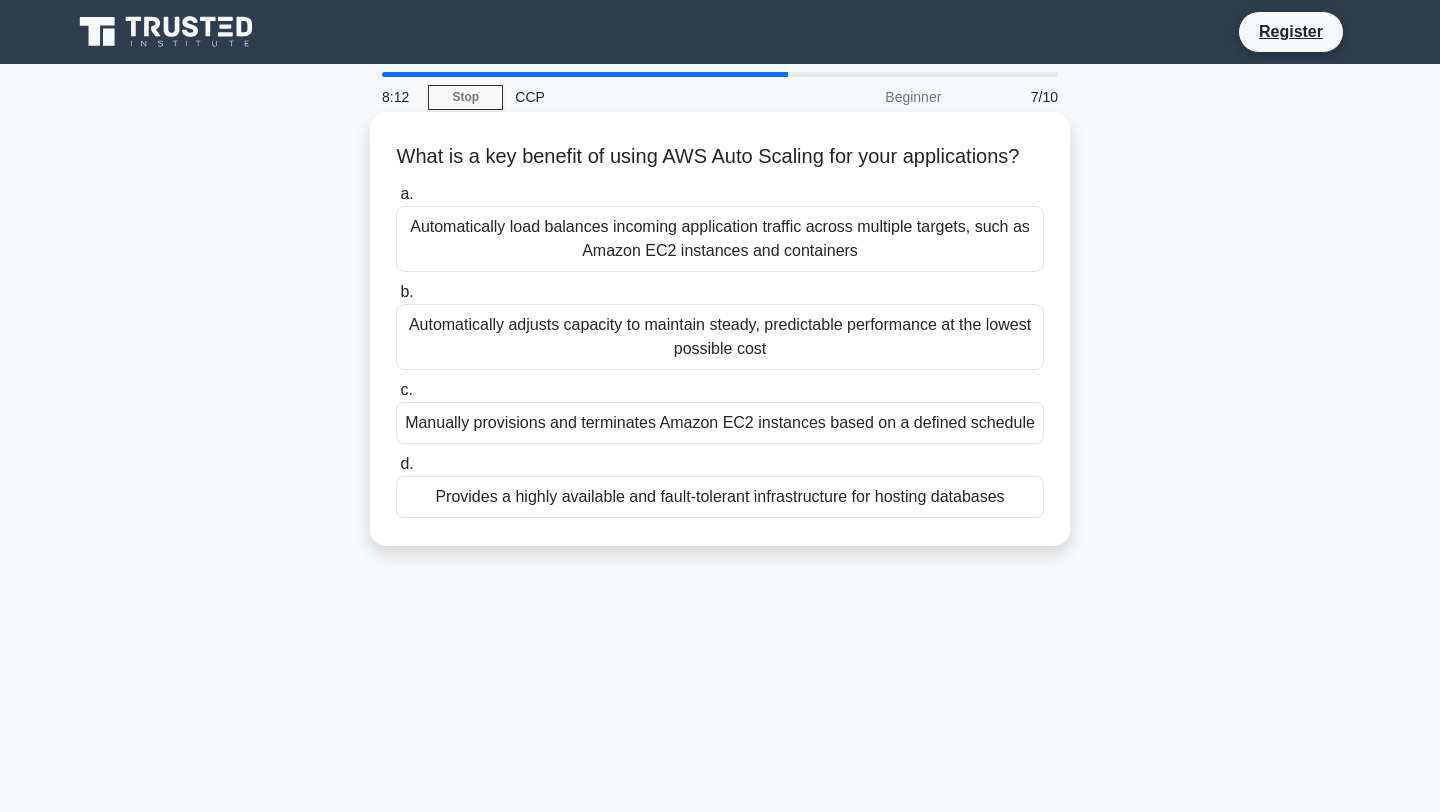 click on "Automatically adjusts capacity to maintain steady, predictable performance at the lowest possible cost" at bounding box center (720, 337) 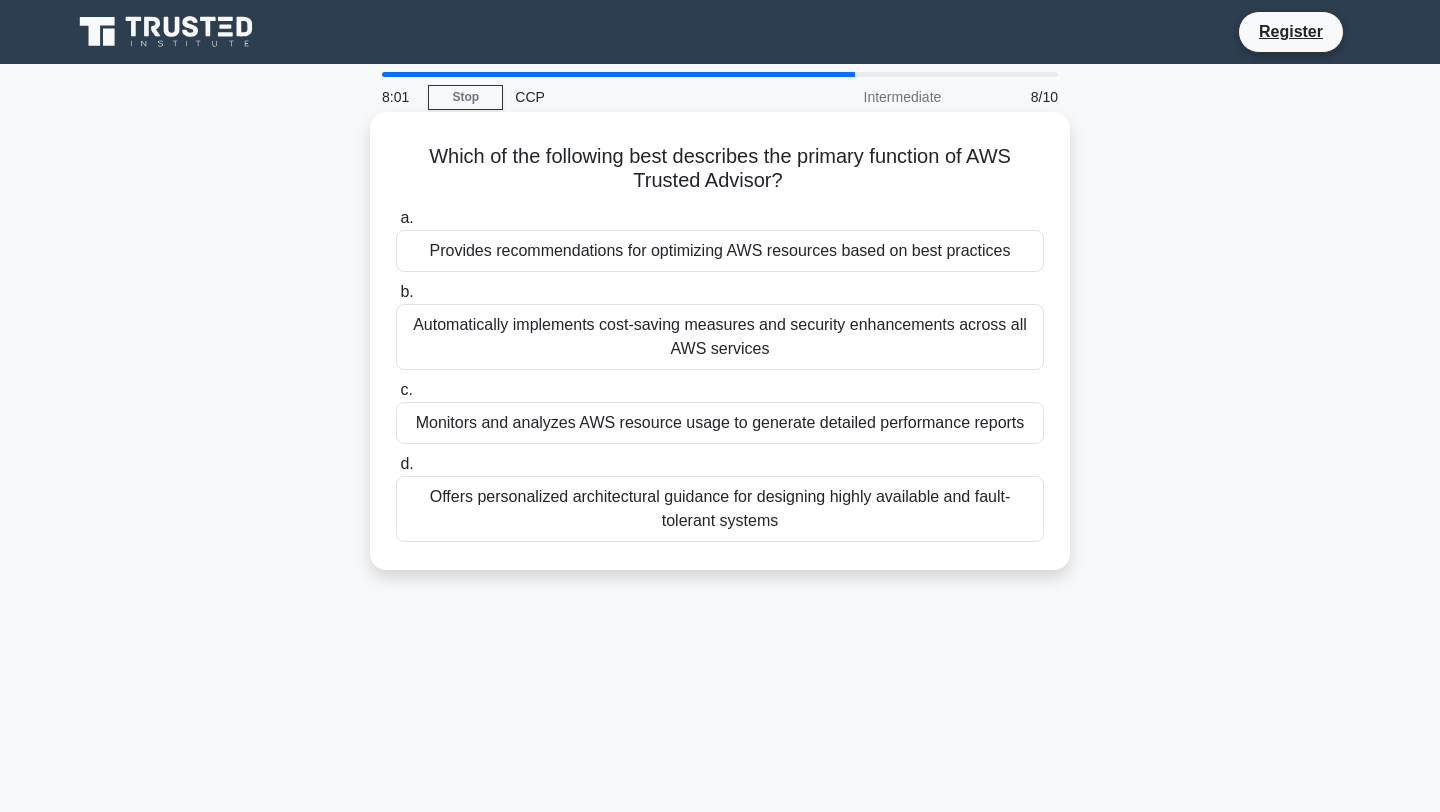 click on "Provides recommendations for optimizing AWS resources based on best practices" at bounding box center (720, 251) 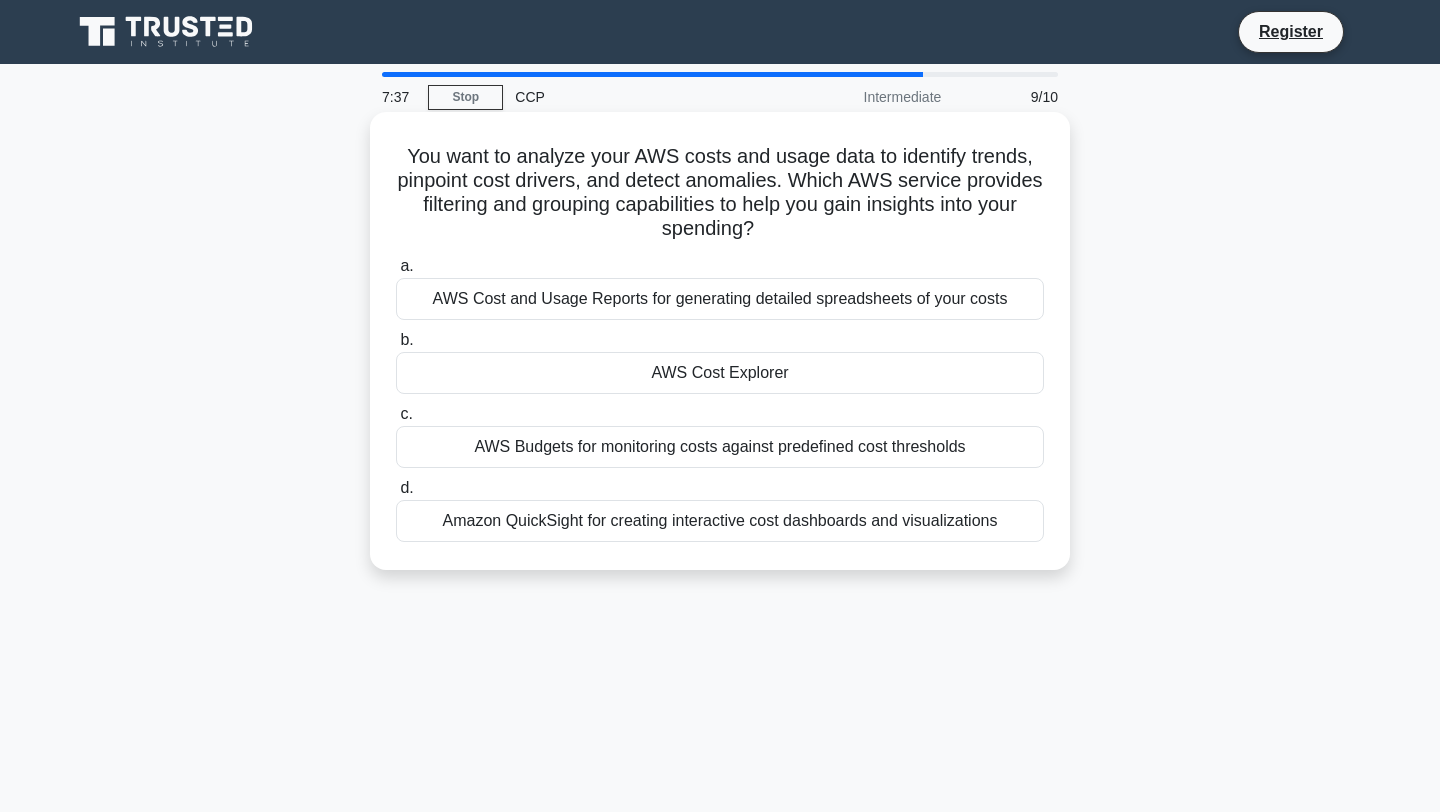 click on "AWS Cost Explorer" at bounding box center (720, 373) 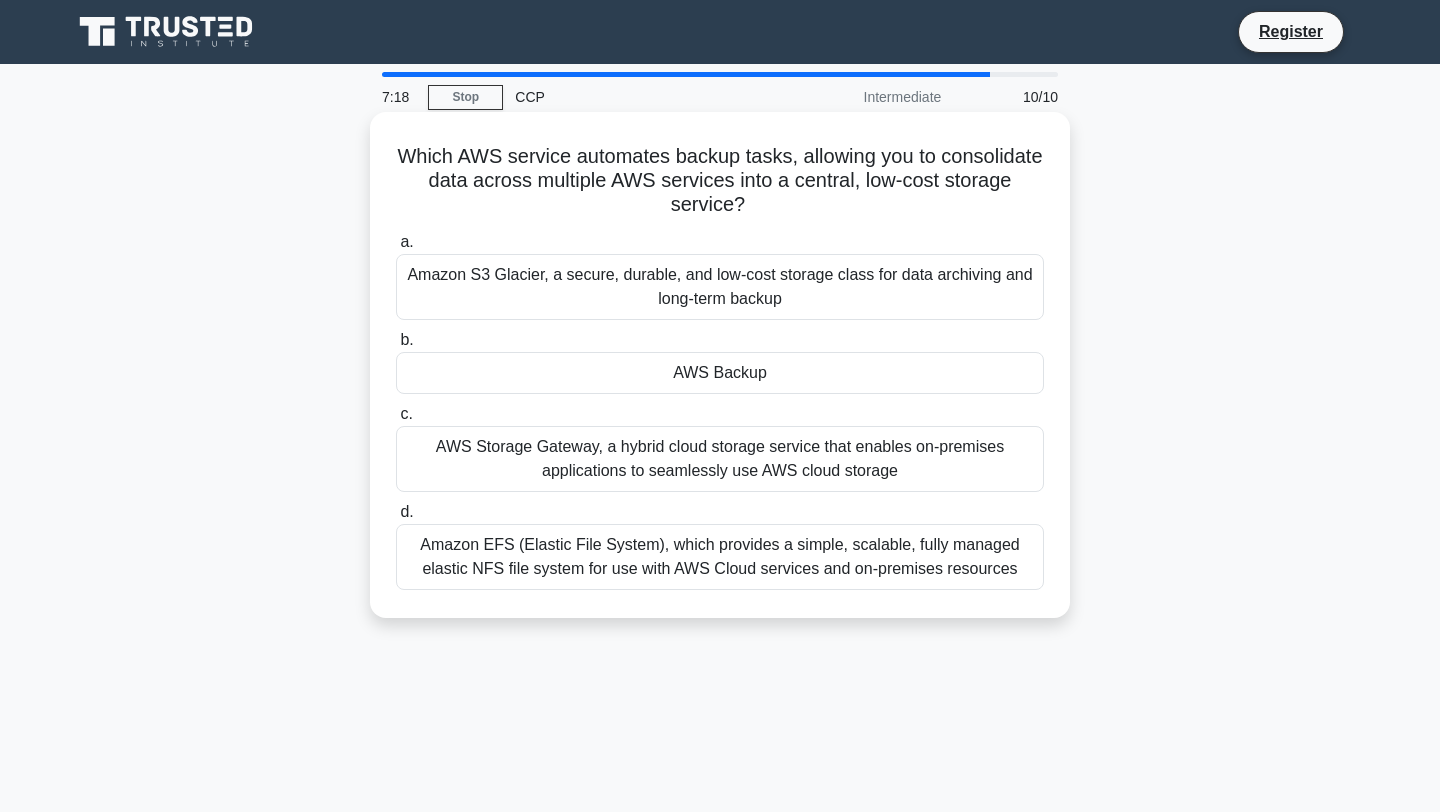 click on "Amazon S3 Glacier, a secure, durable, and low-cost storage class for data archiving and long-term backup" at bounding box center (720, 287) 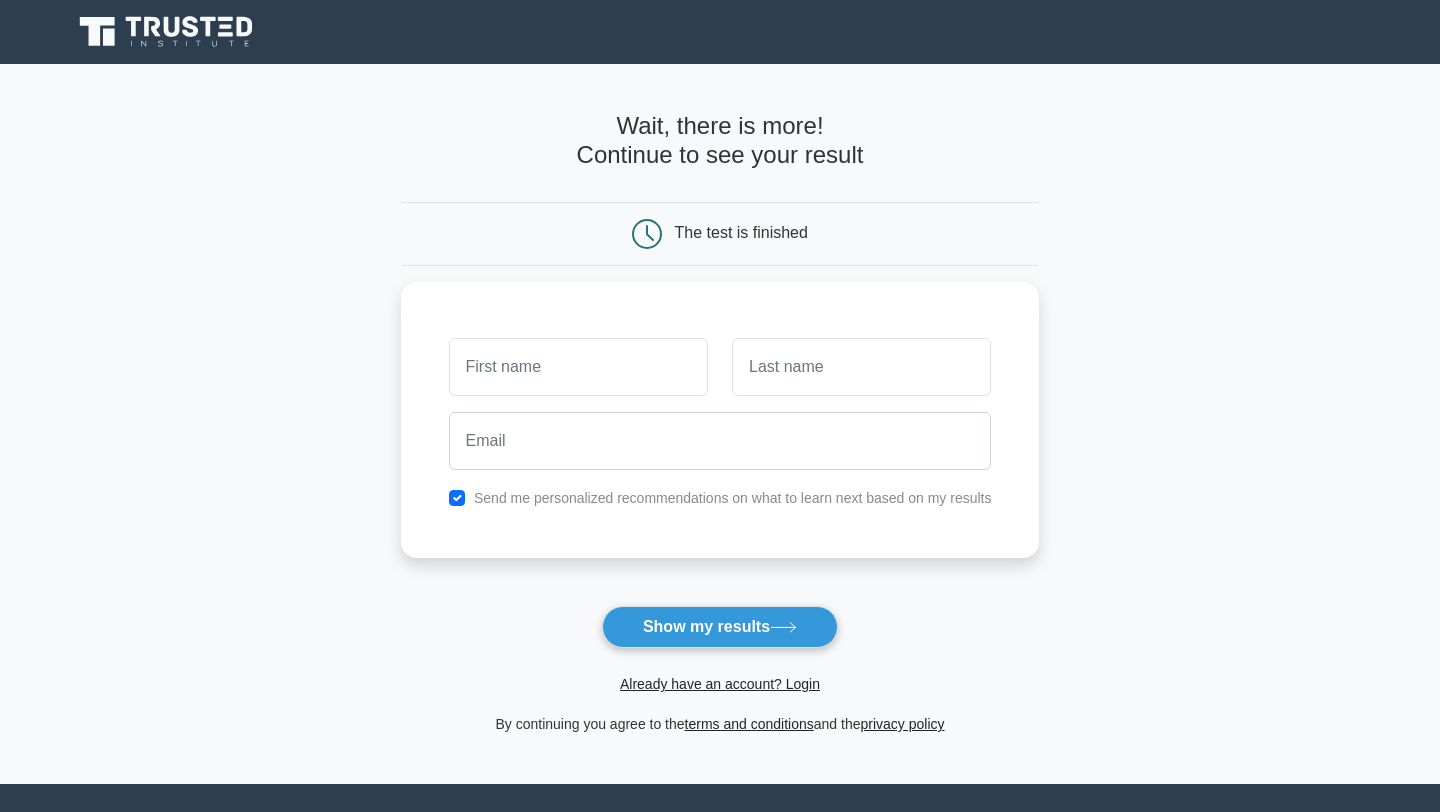 scroll, scrollTop: 0, scrollLeft: 0, axis: both 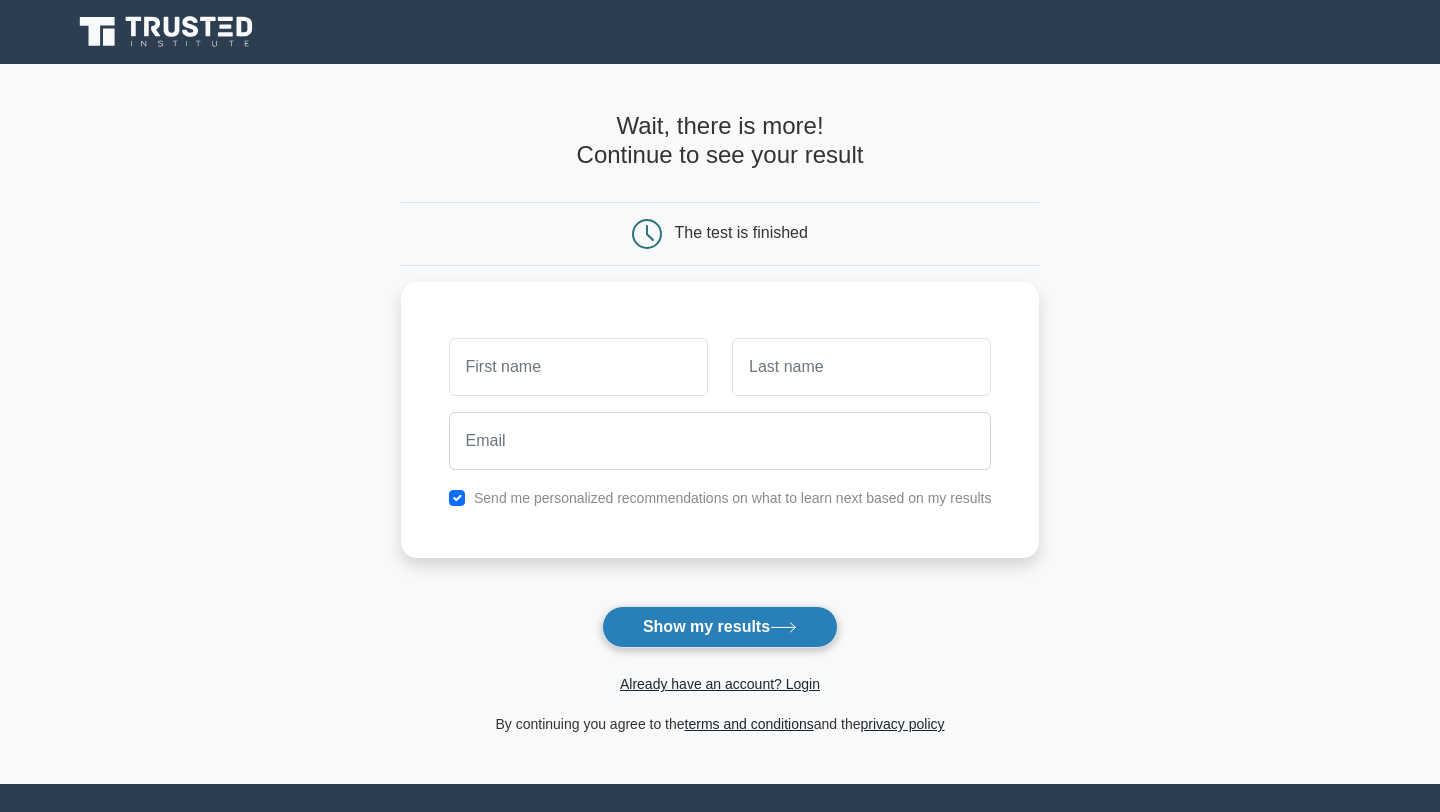 click on "Show my results" at bounding box center (720, 627) 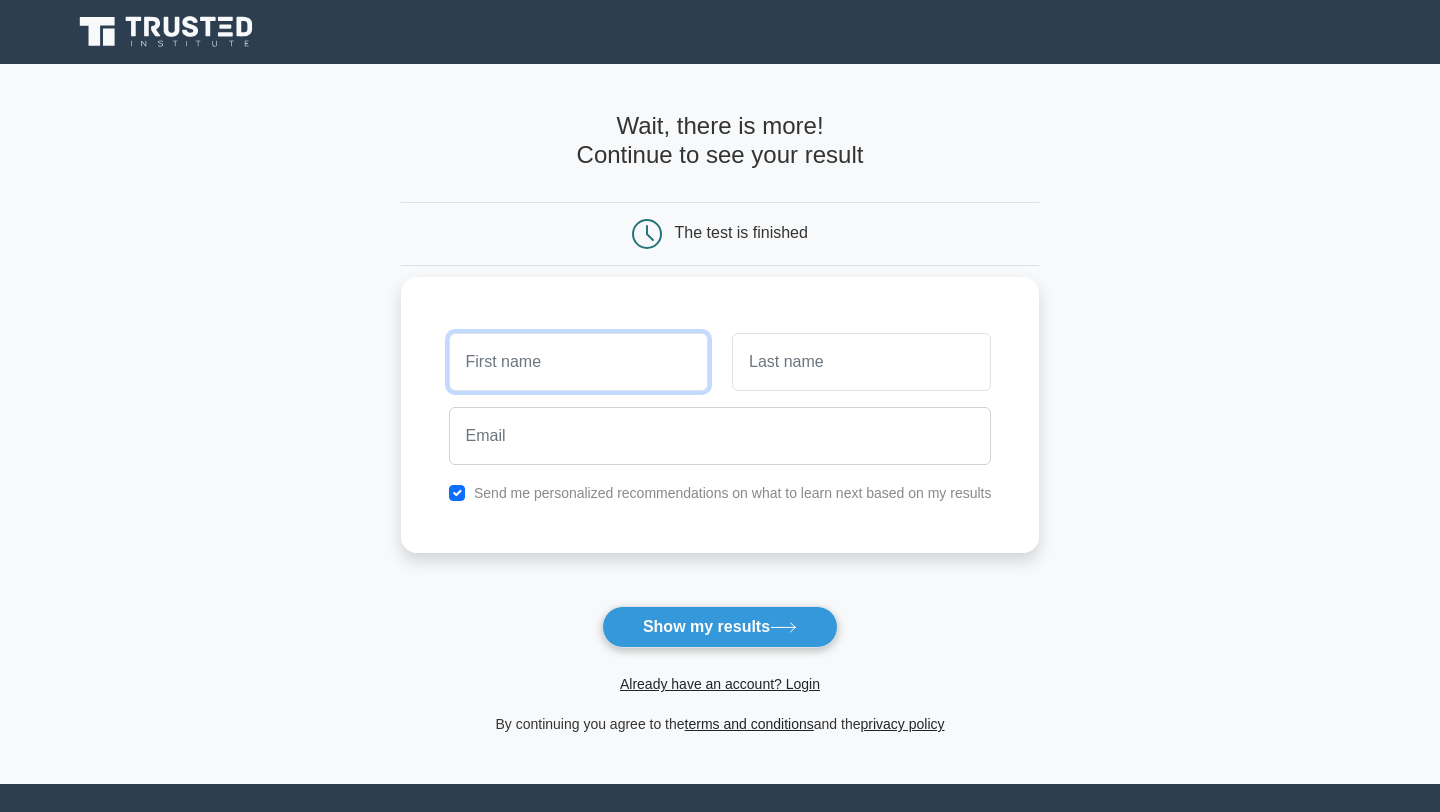 click at bounding box center [578, 362] 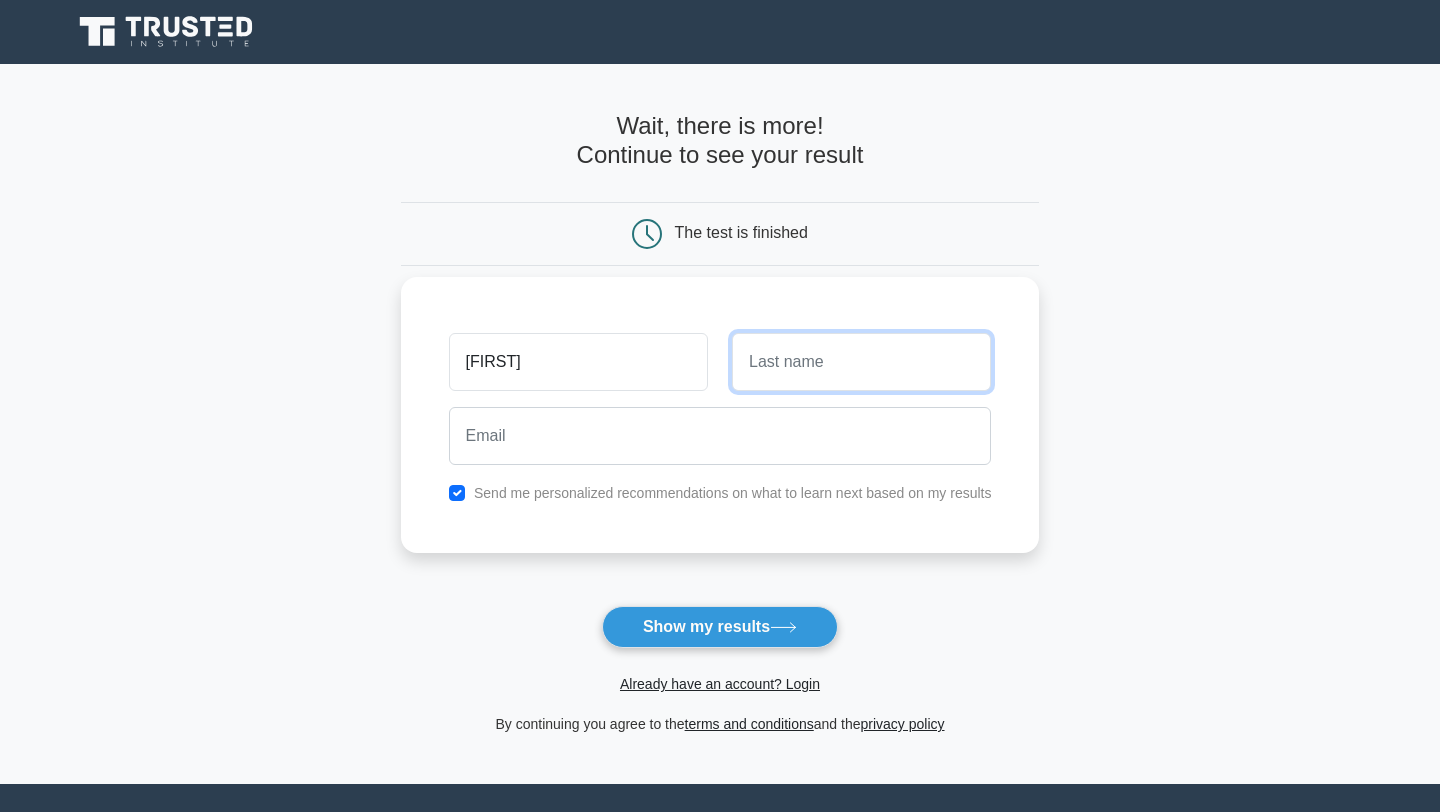 click at bounding box center [861, 362] 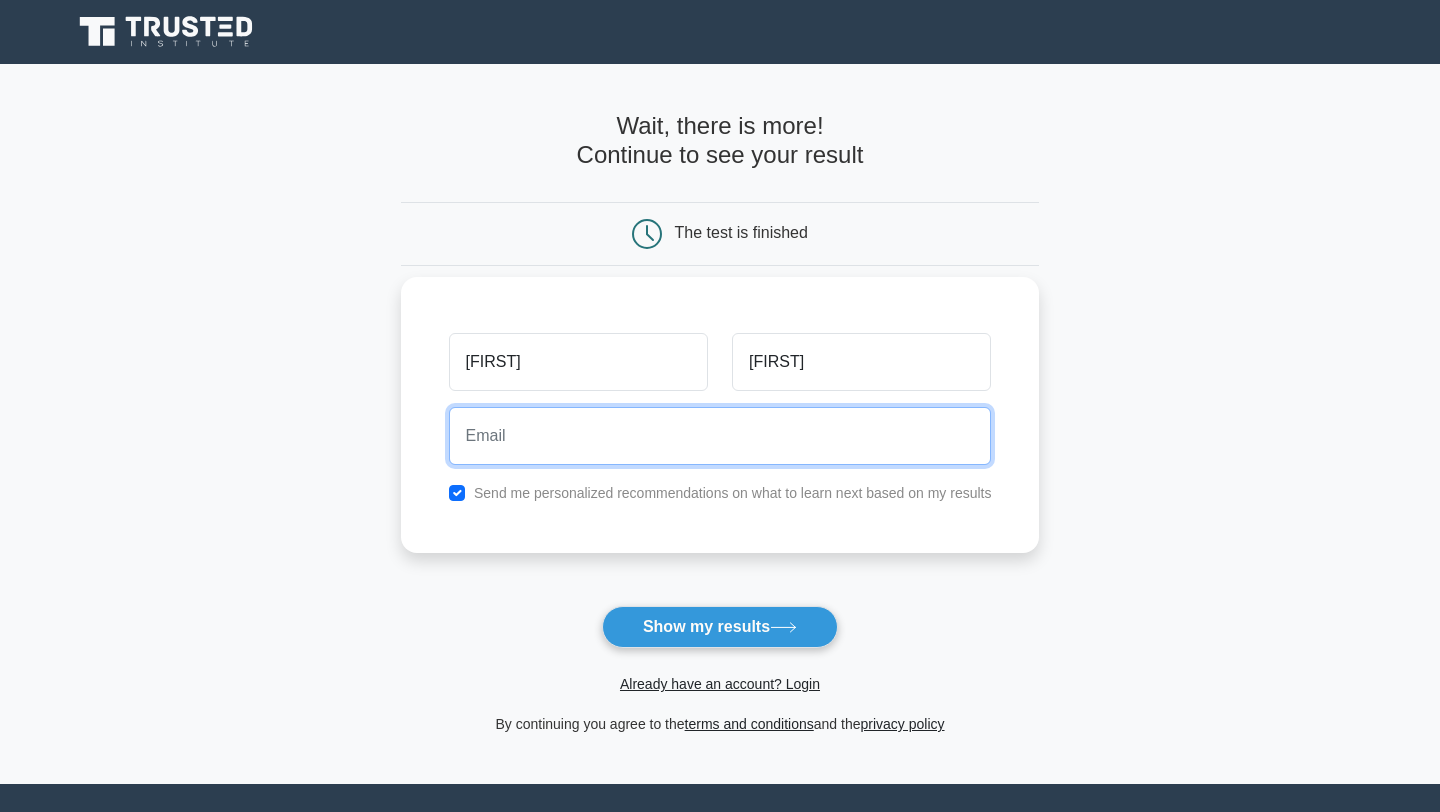 click at bounding box center [720, 436] 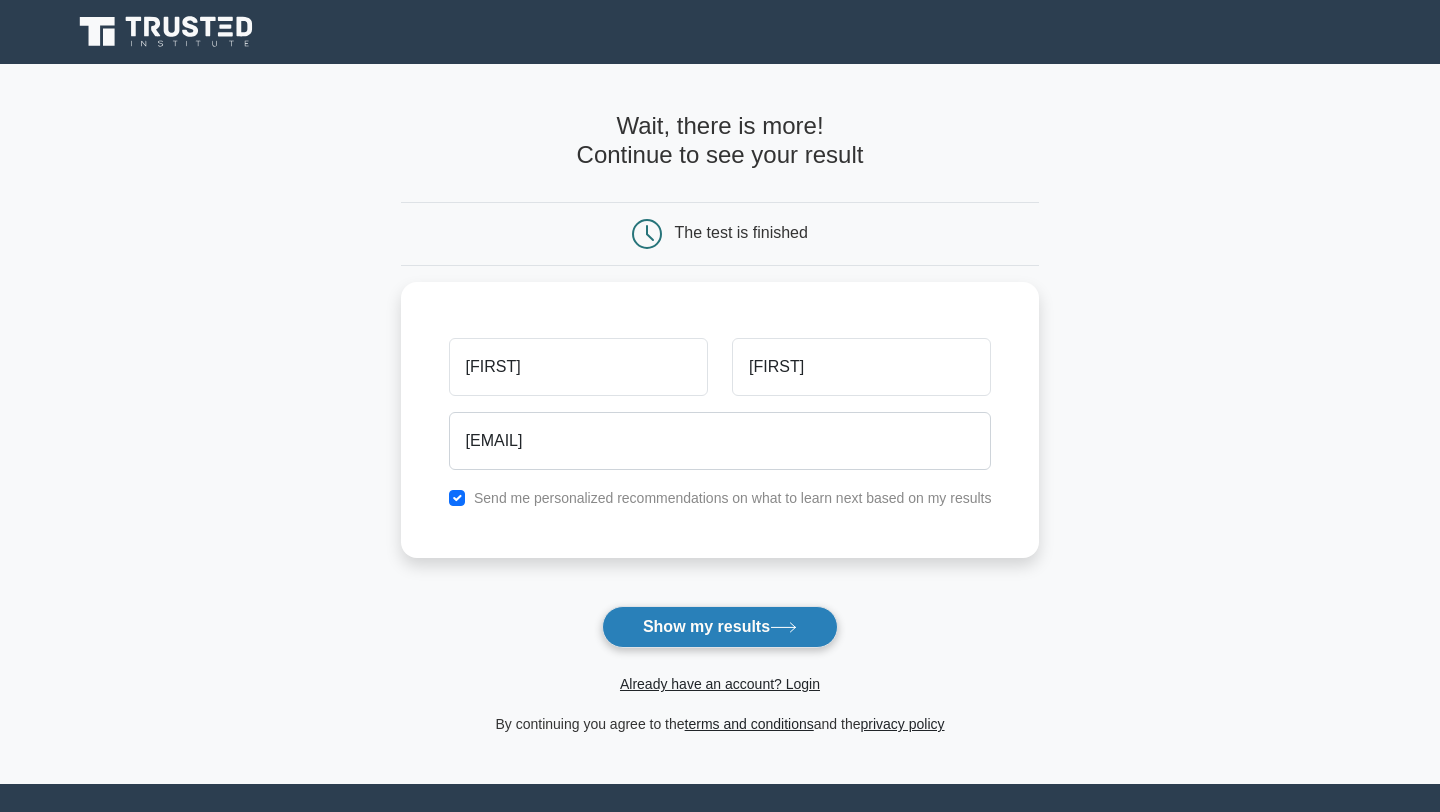 click on "Show my results" at bounding box center (720, 627) 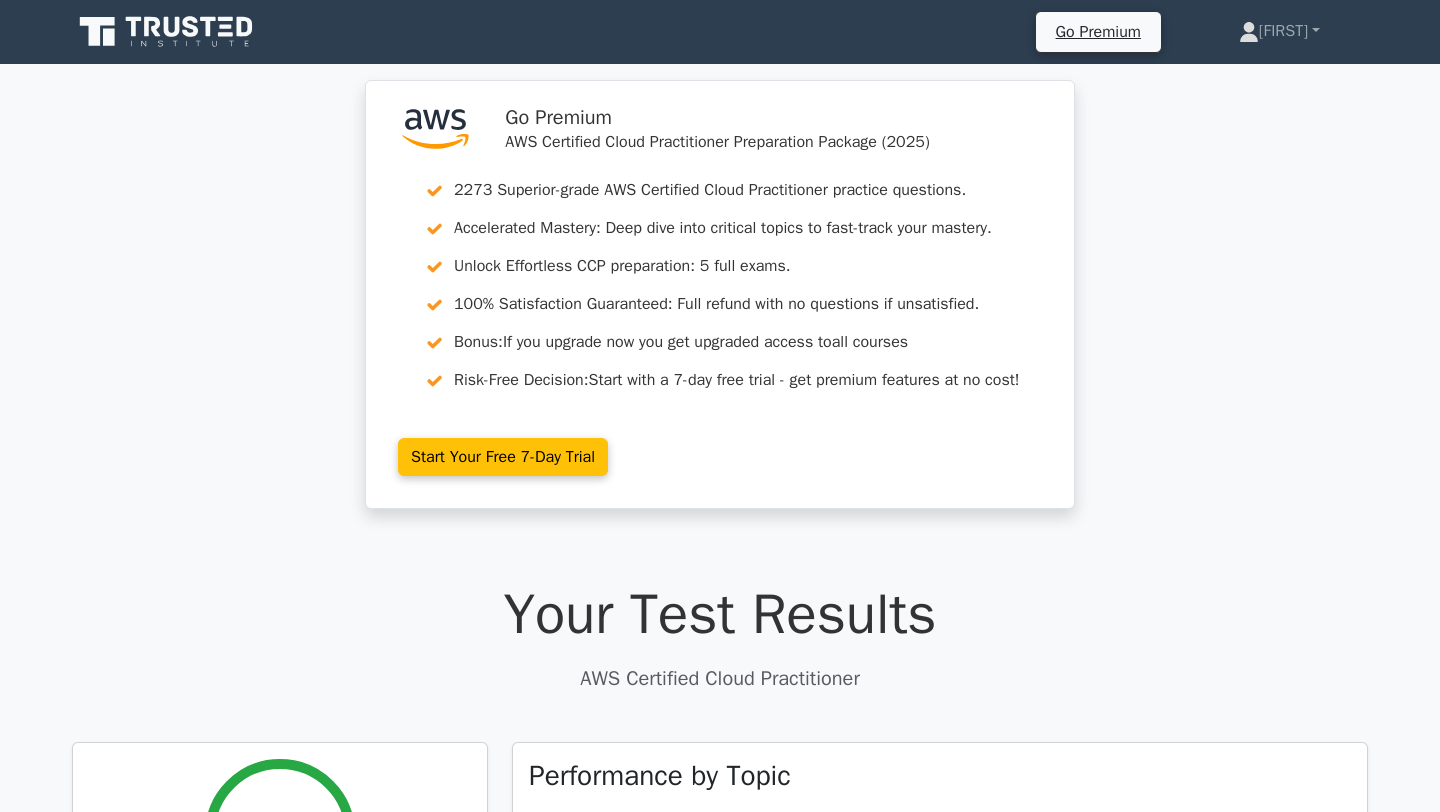 scroll, scrollTop: 0, scrollLeft: 0, axis: both 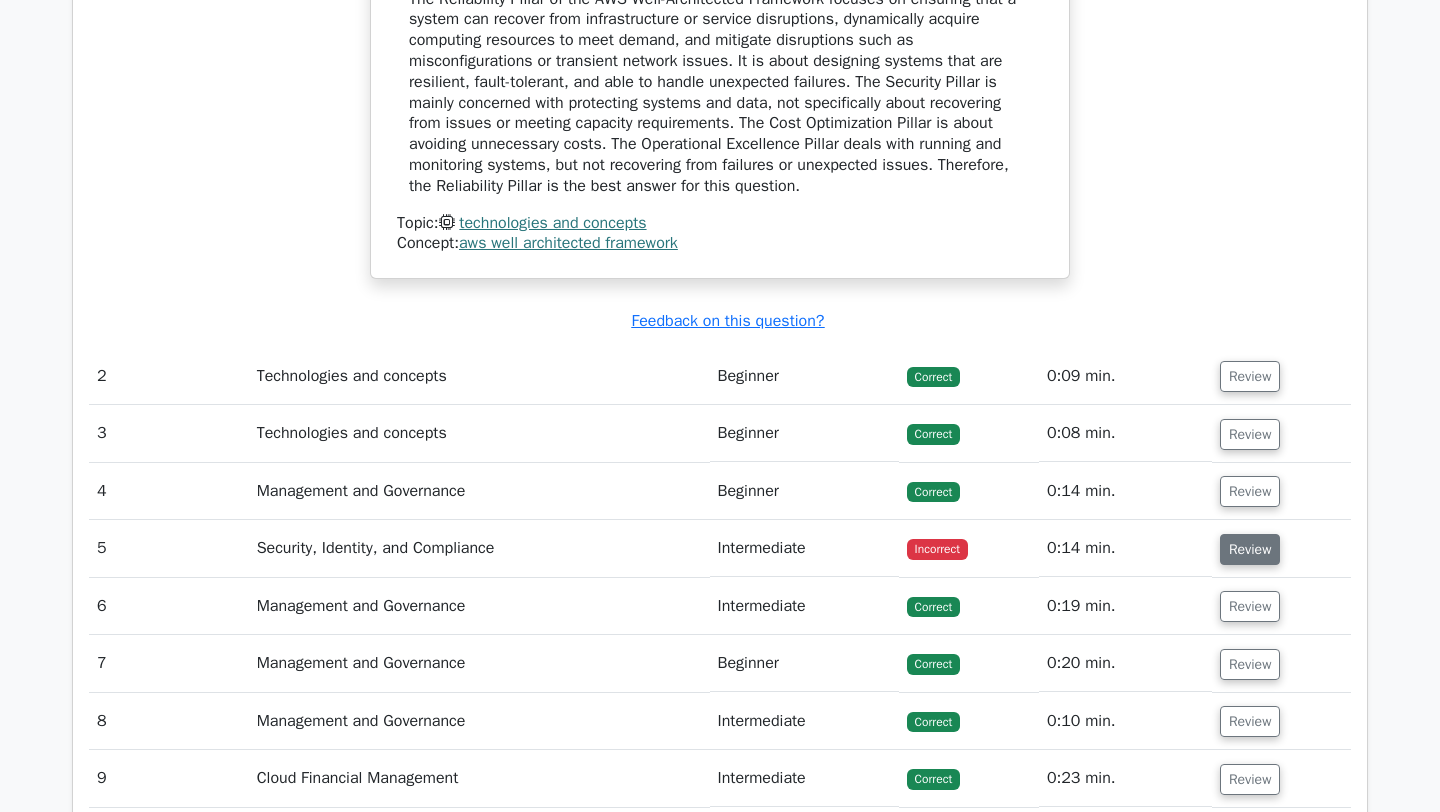 click on "Review" at bounding box center [1250, 549] 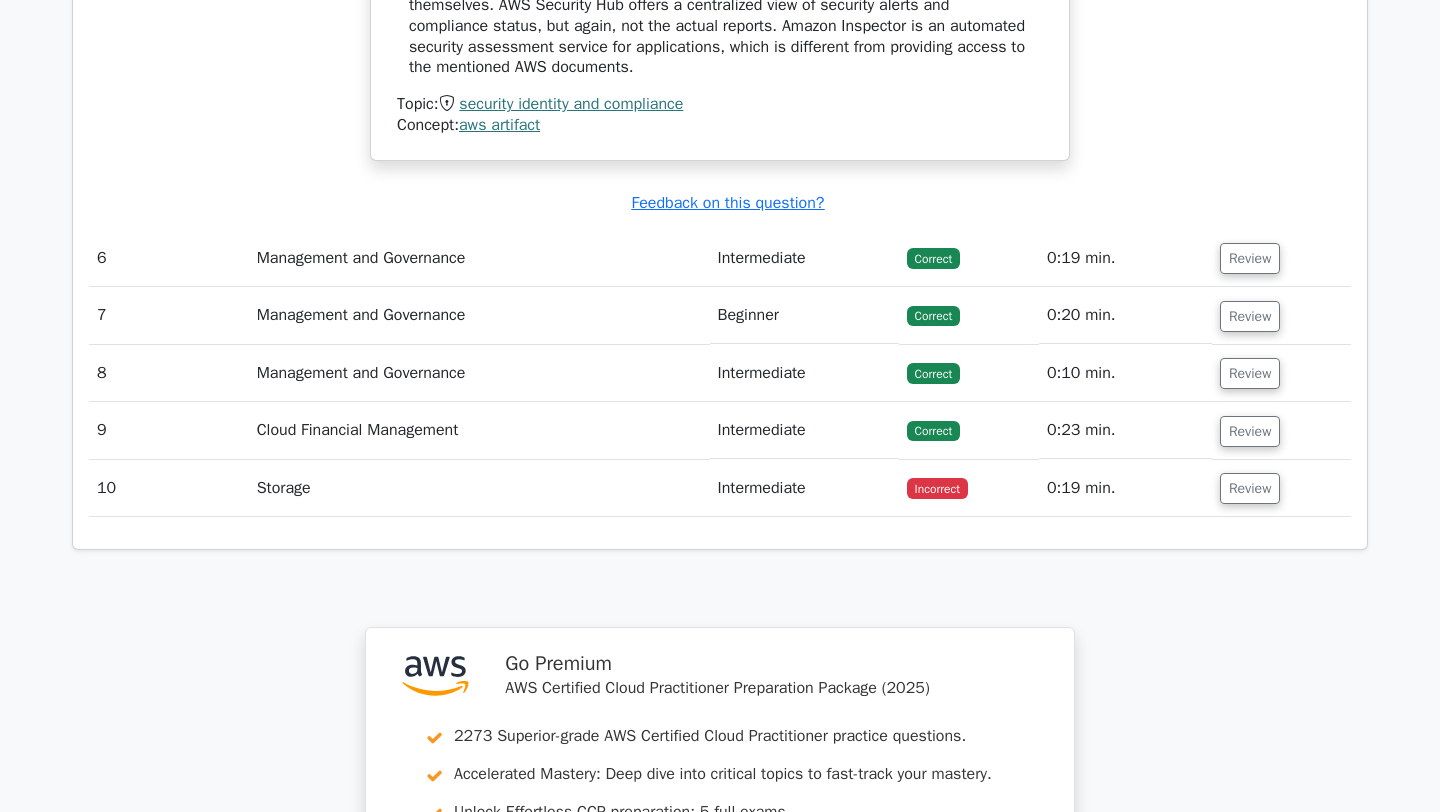 scroll, scrollTop: 3263, scrollLeft: 0, axis: vertical 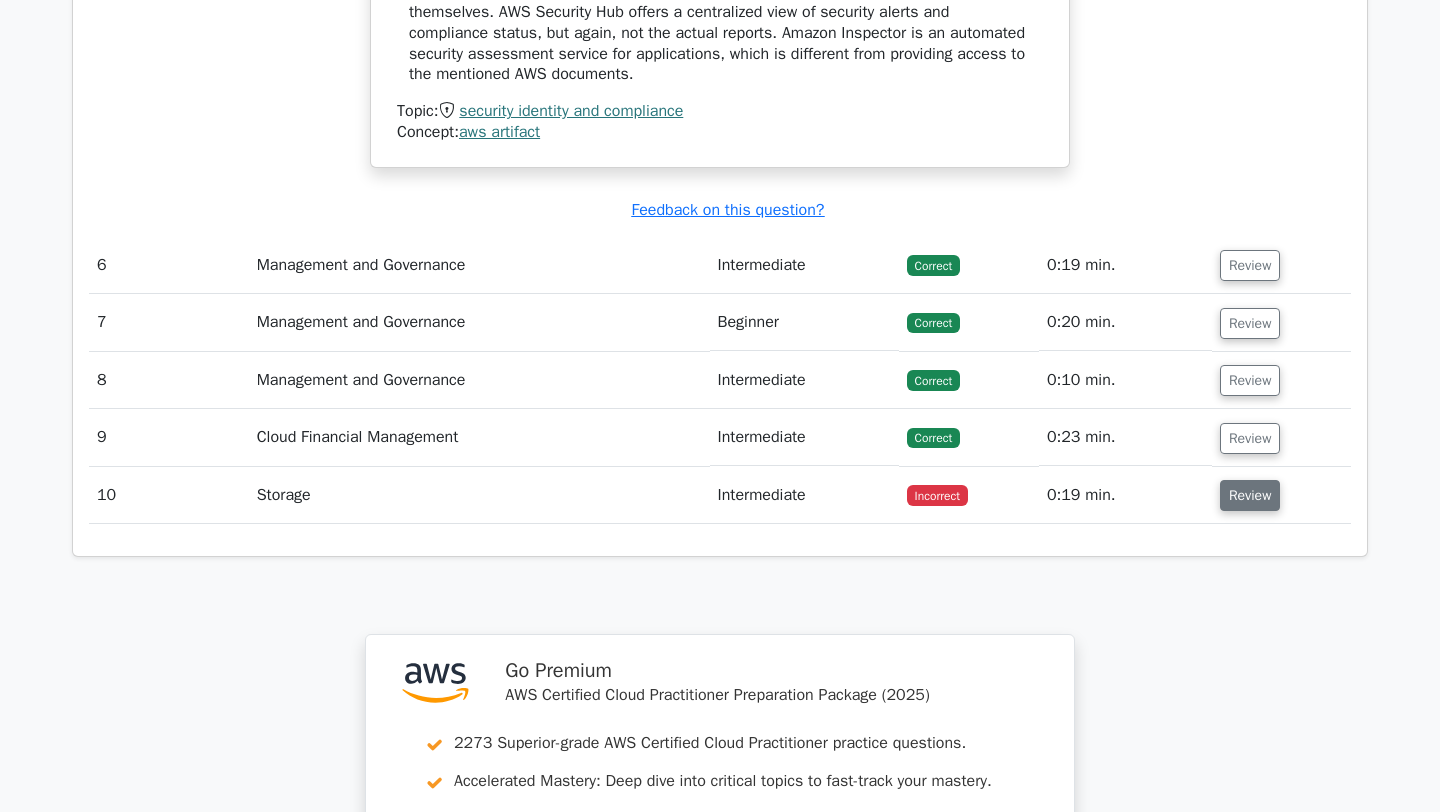 click on "Review" at bounding box center (1250, 495) 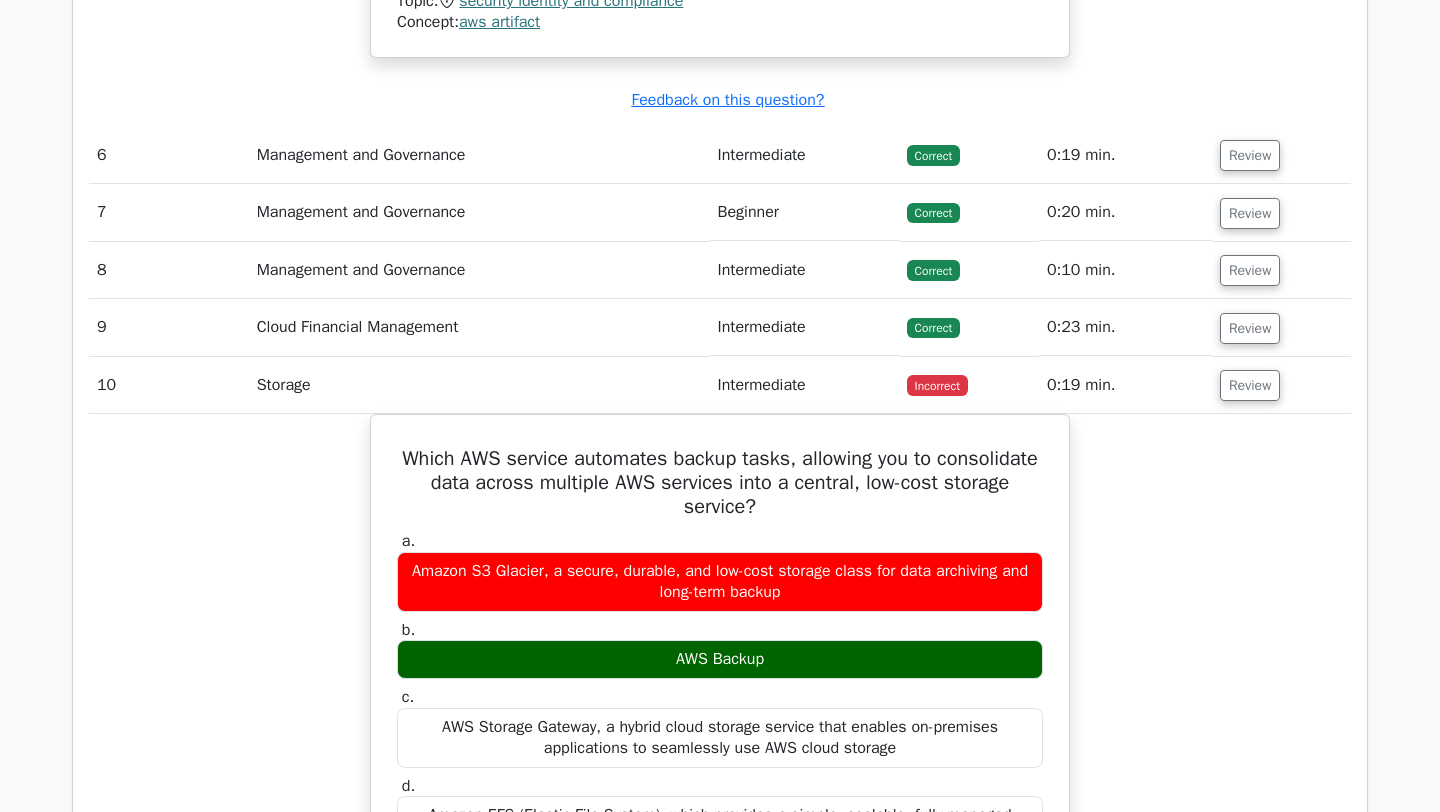 scroll, scrollTop: 3272, scrollLeft: 0, axis: vertical 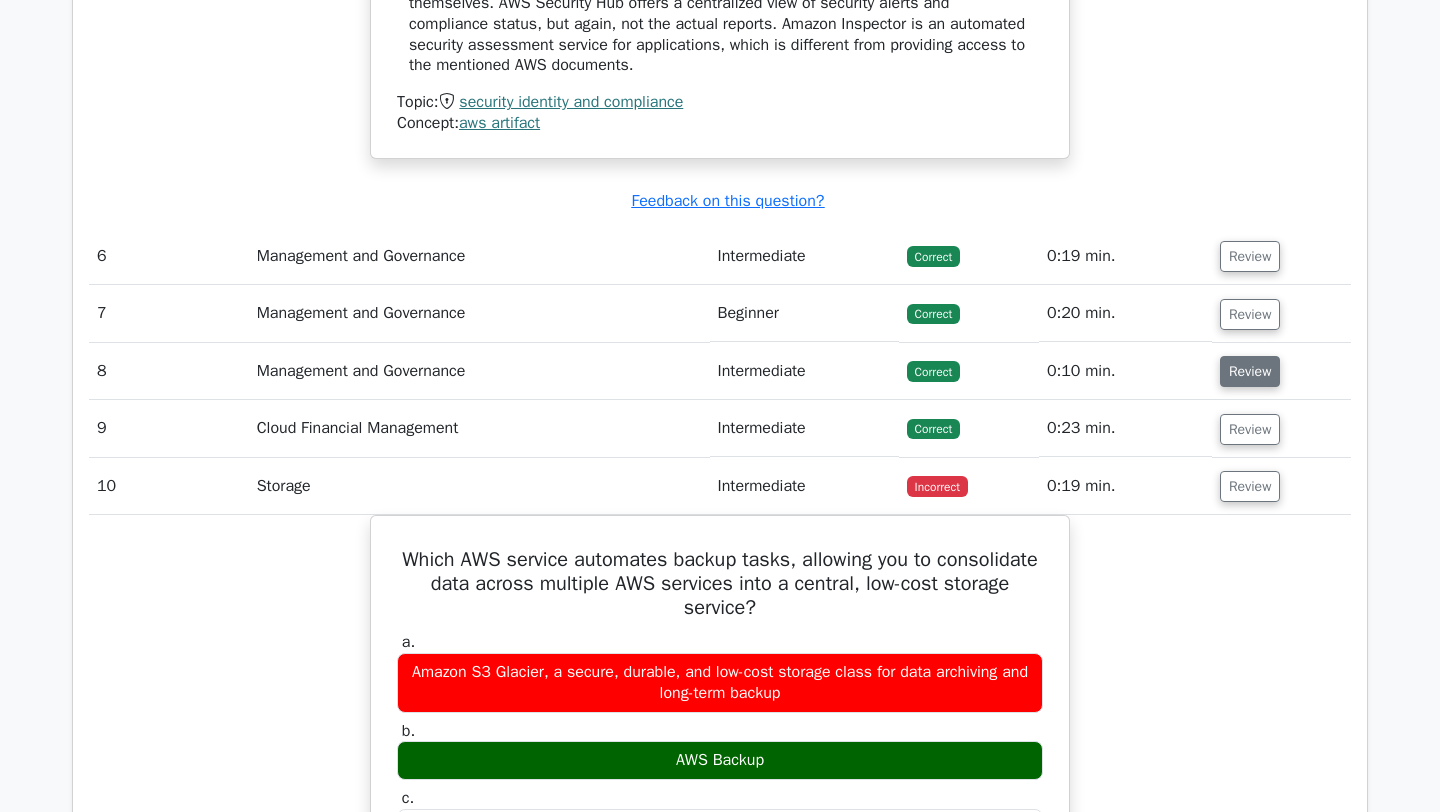 click on "Review" at bounding box center [1250, 371] 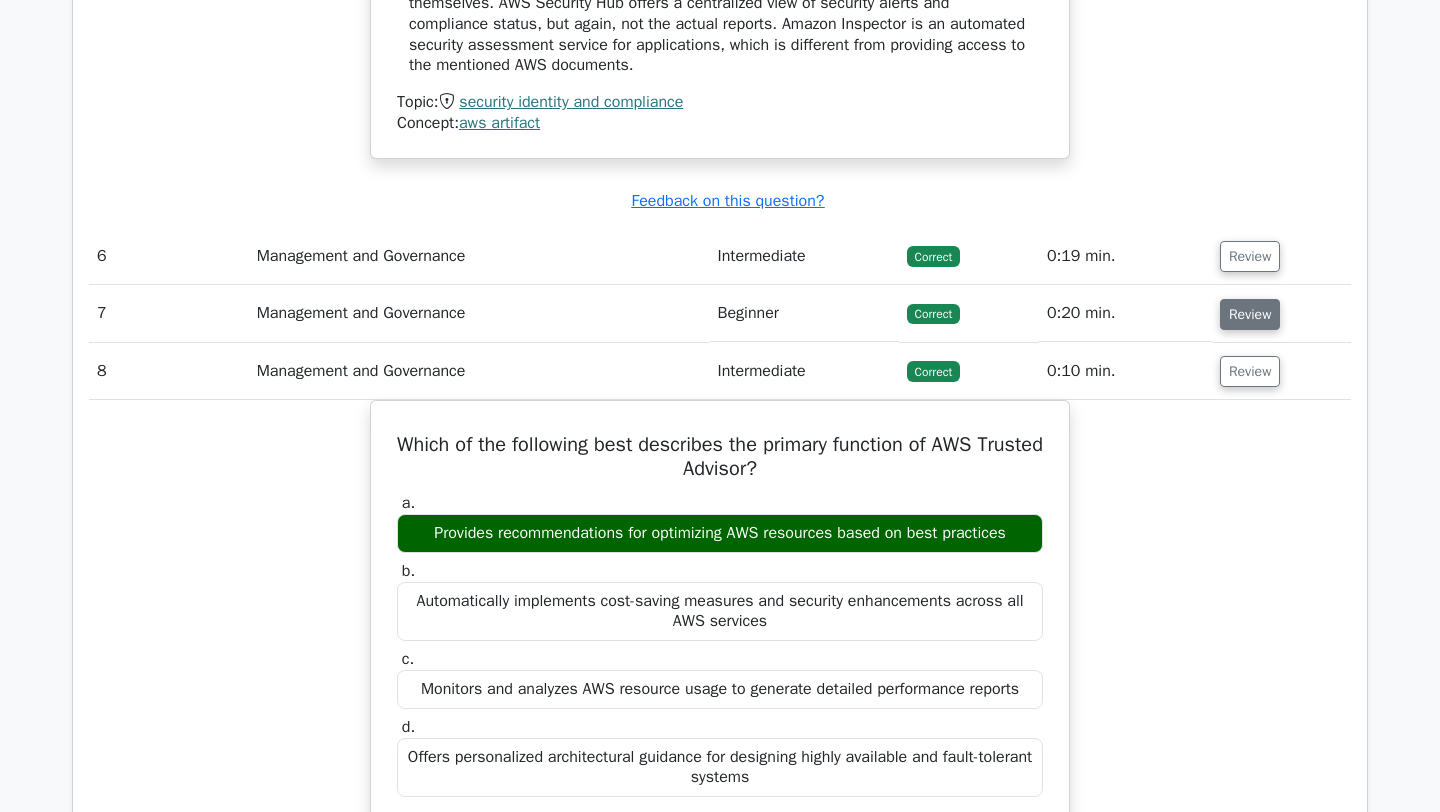 click on "Review" at bounding box center [1250, 314] 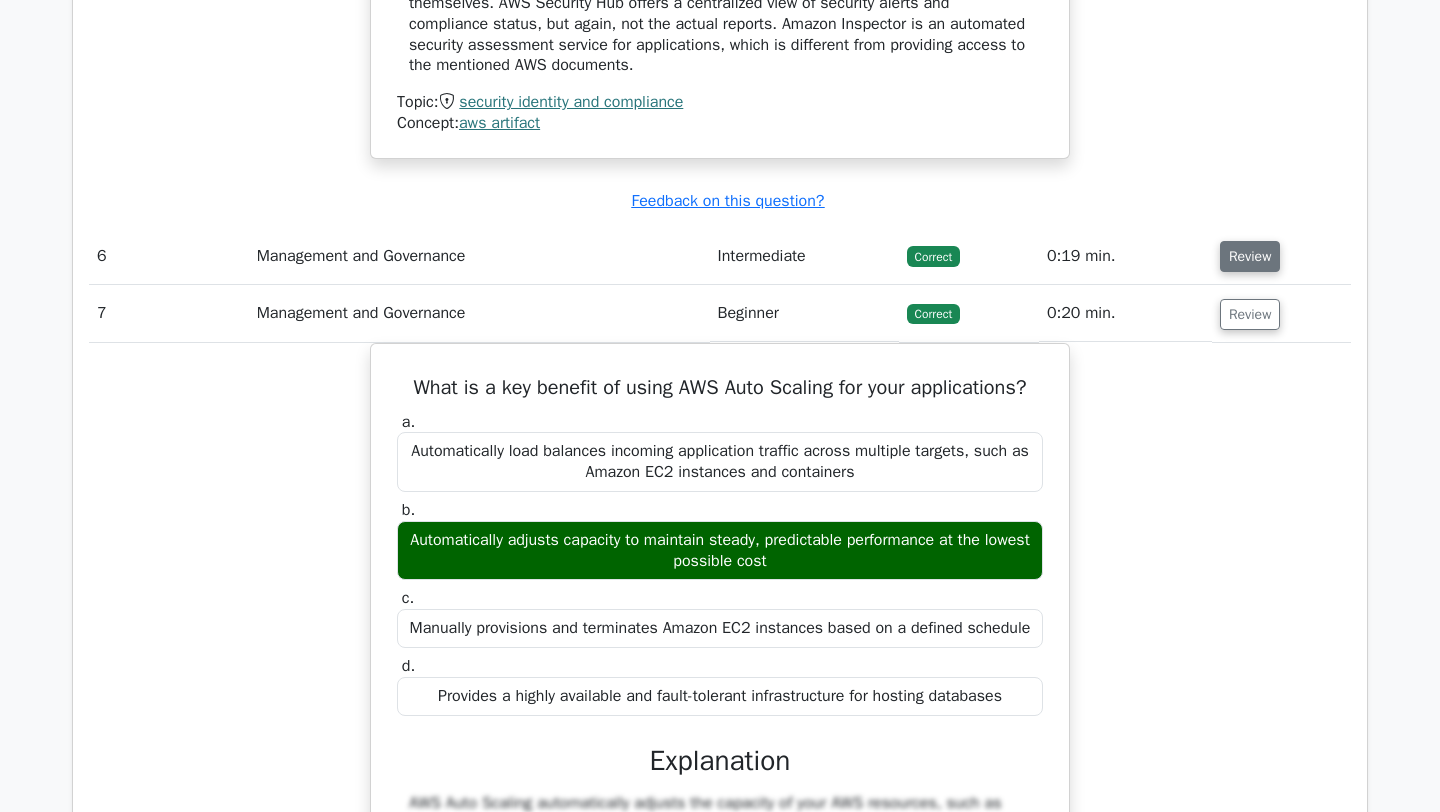 click on "Review" at bounding box center [1250, 256] 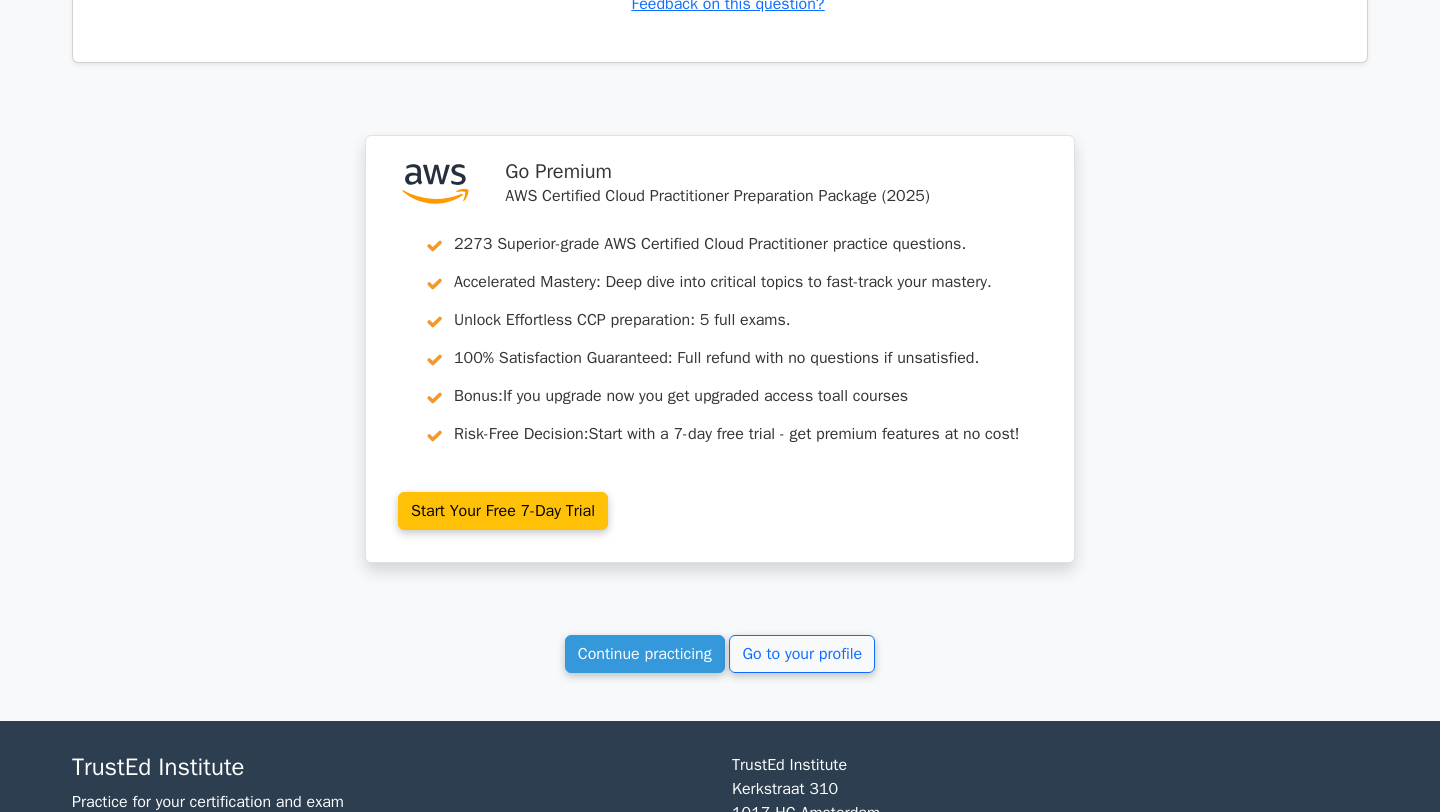 scroll, scrollTop: 7098, scrollLeft: 0, axis: vertical 